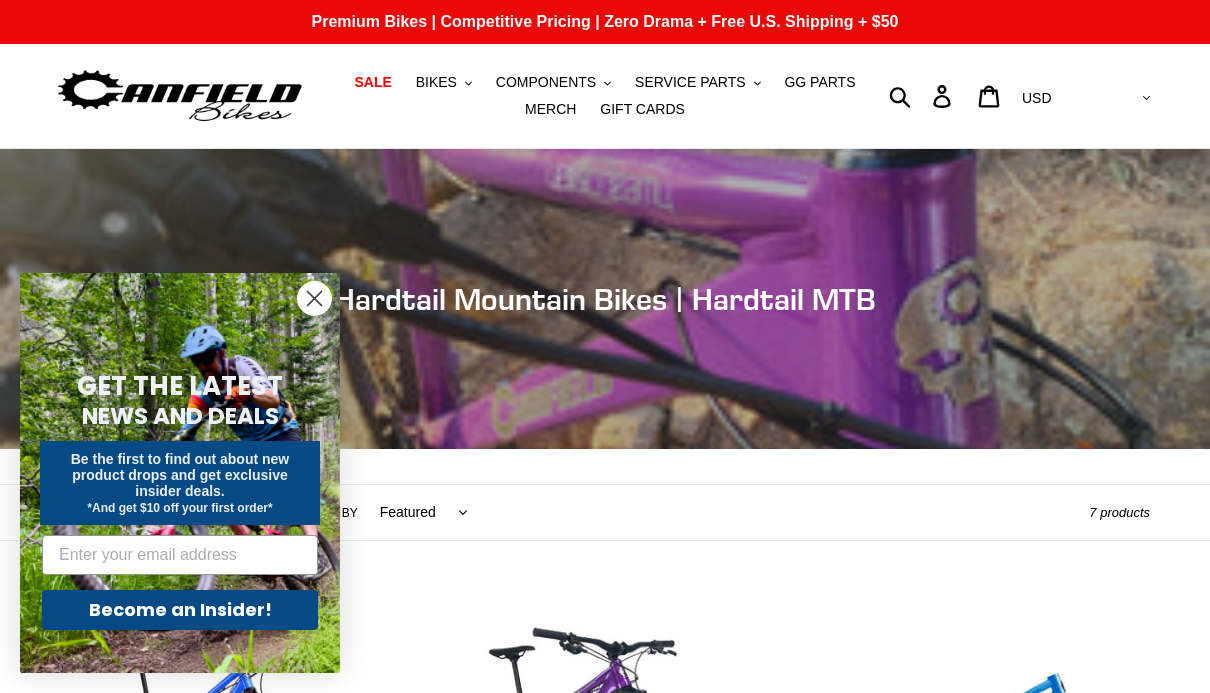 scroll, scrollTop: 0, scrollLeft: 0, axis: both 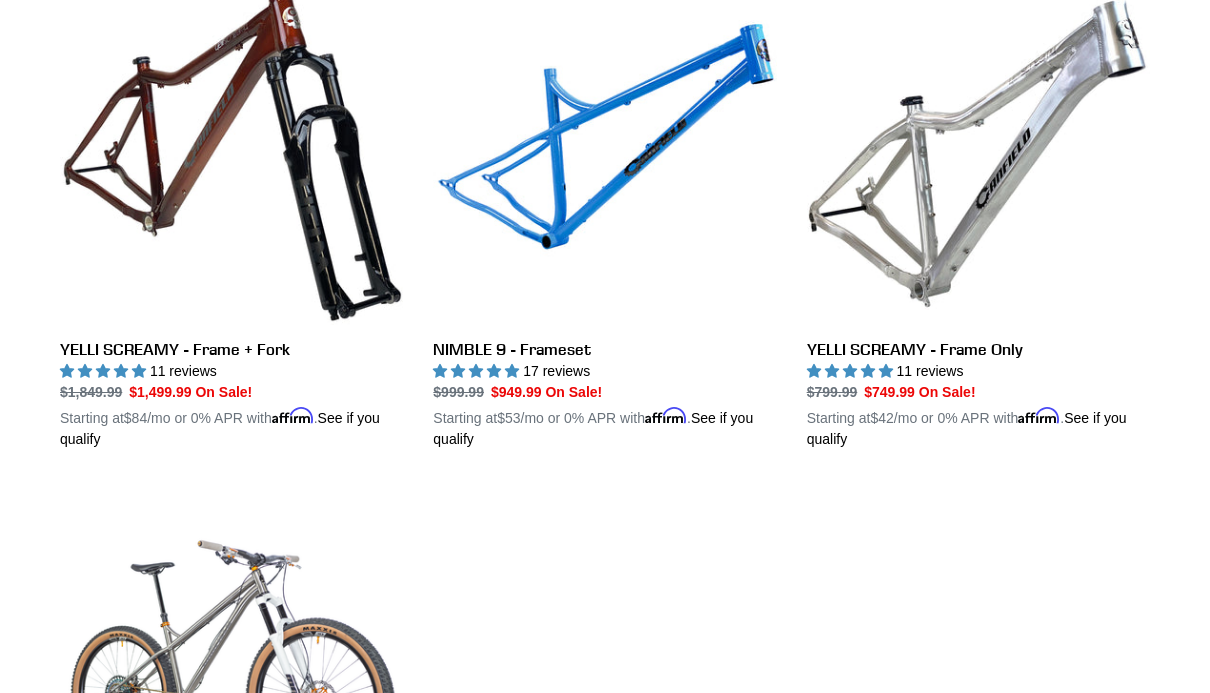click on "NIMBLE 9 - Frameset" at bounding box center (604, 216) 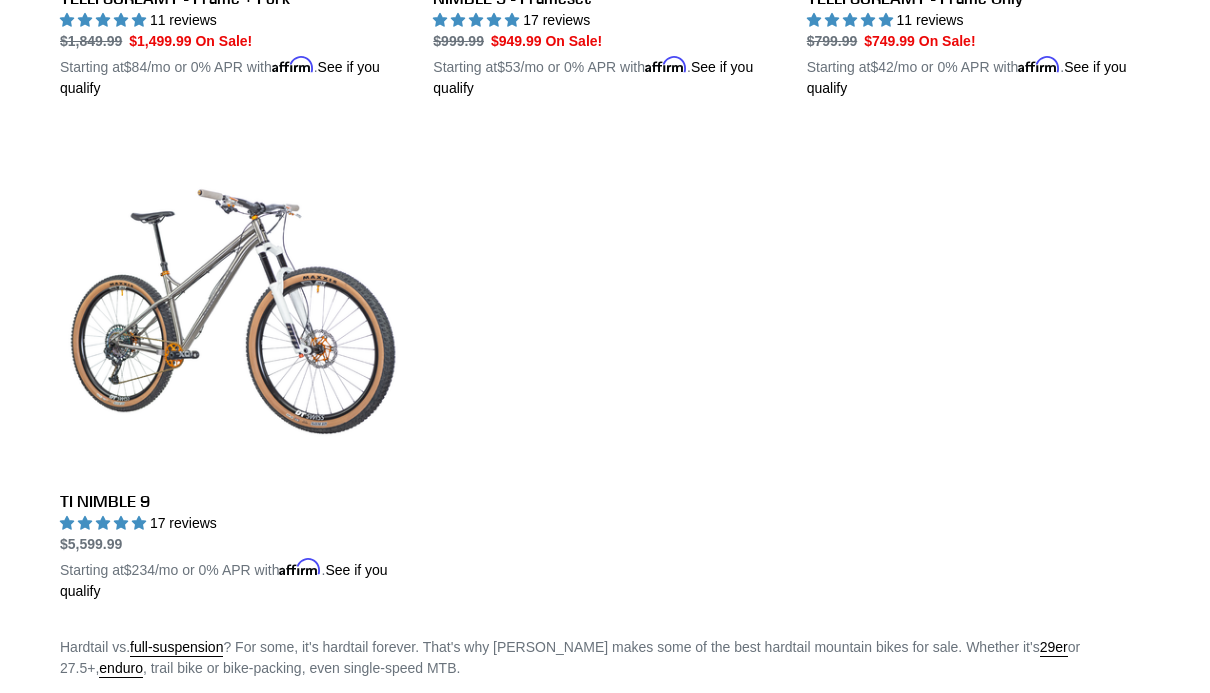 click on "NIMBLE 9 - Complete Bike
NIMBLE 9 - Complete Bike
17 reviews
Regular price
$4,499.99
Sale price
$3,599.99
On Sale!
Unit price
/ per
Starting at  $150 /mo or 0% APR with  Affirm .  See if you qualify
YELLI SCREAMY - Complete Bike
YELLI SCREAMY - Complete Bike
11 reviews
Regular price
$4,499.99" at bounding box center [590, -118] 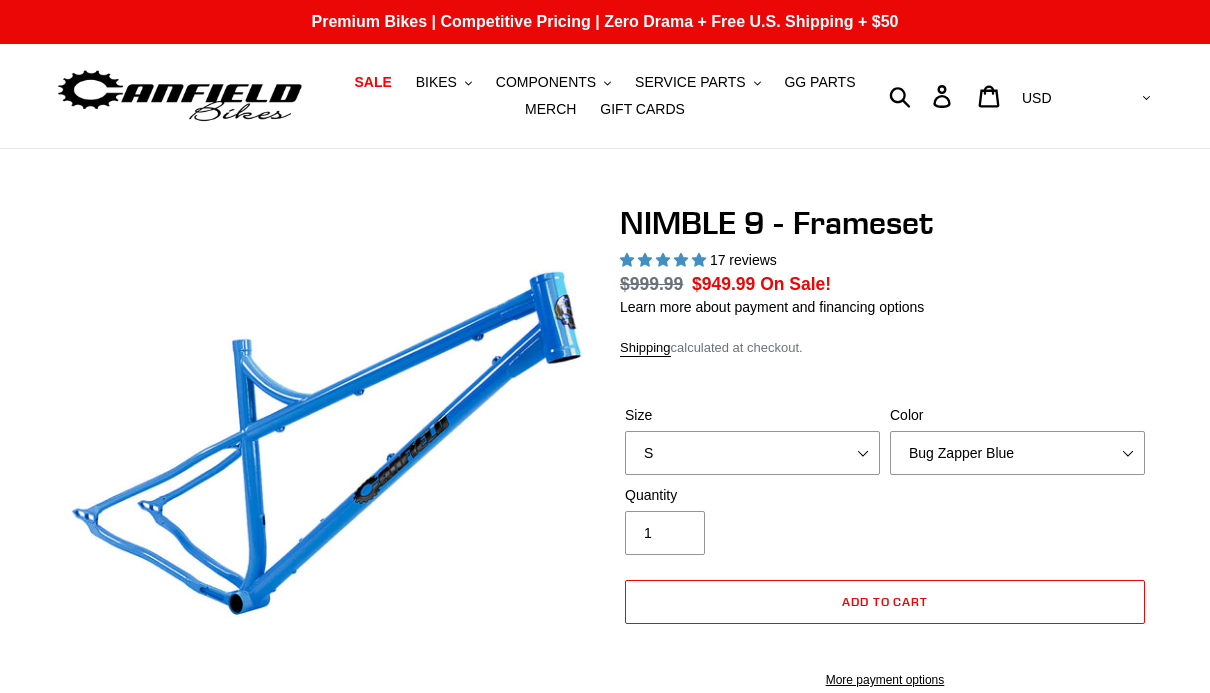 select on "highest-rating" 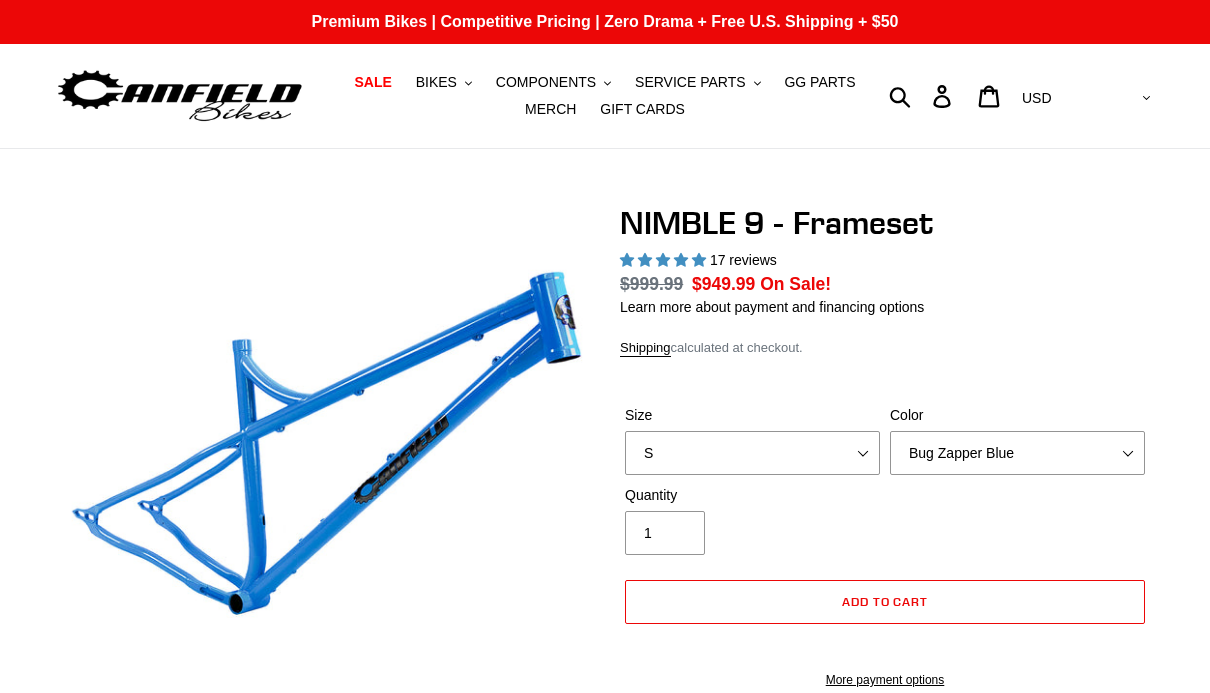 scroll, scrollTop: 0, scrollLeft: 0, axis: both 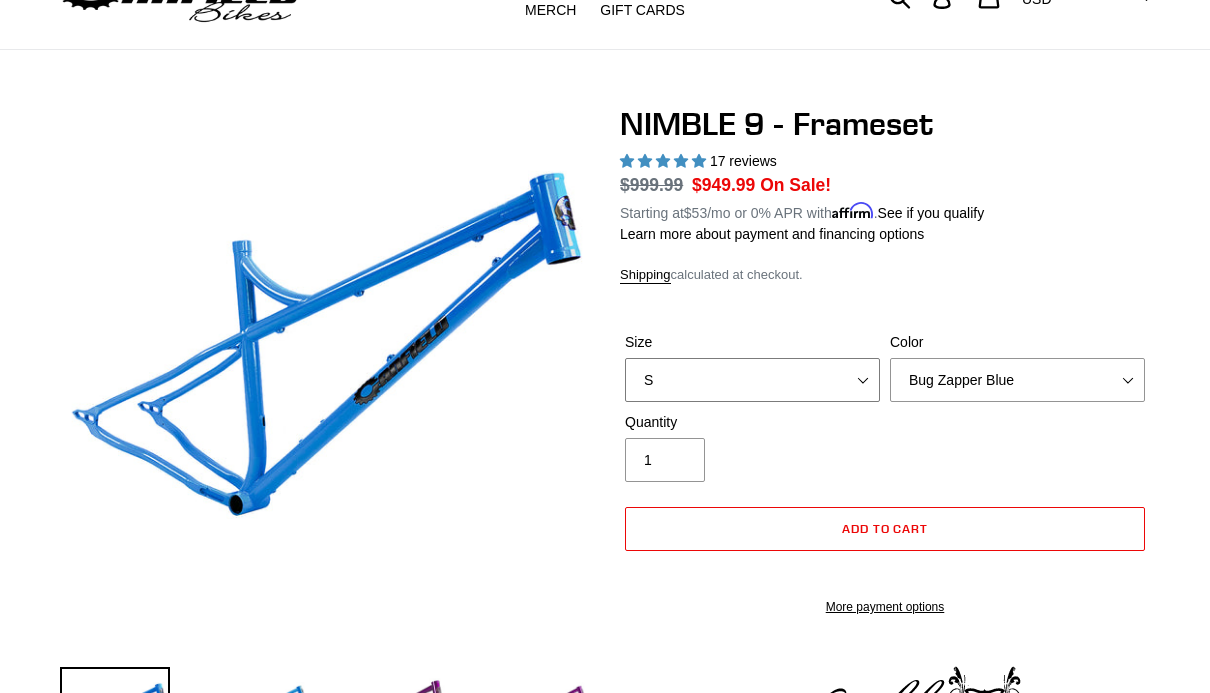 click on "S
M
L
XL" at bounding box center [752, 380] 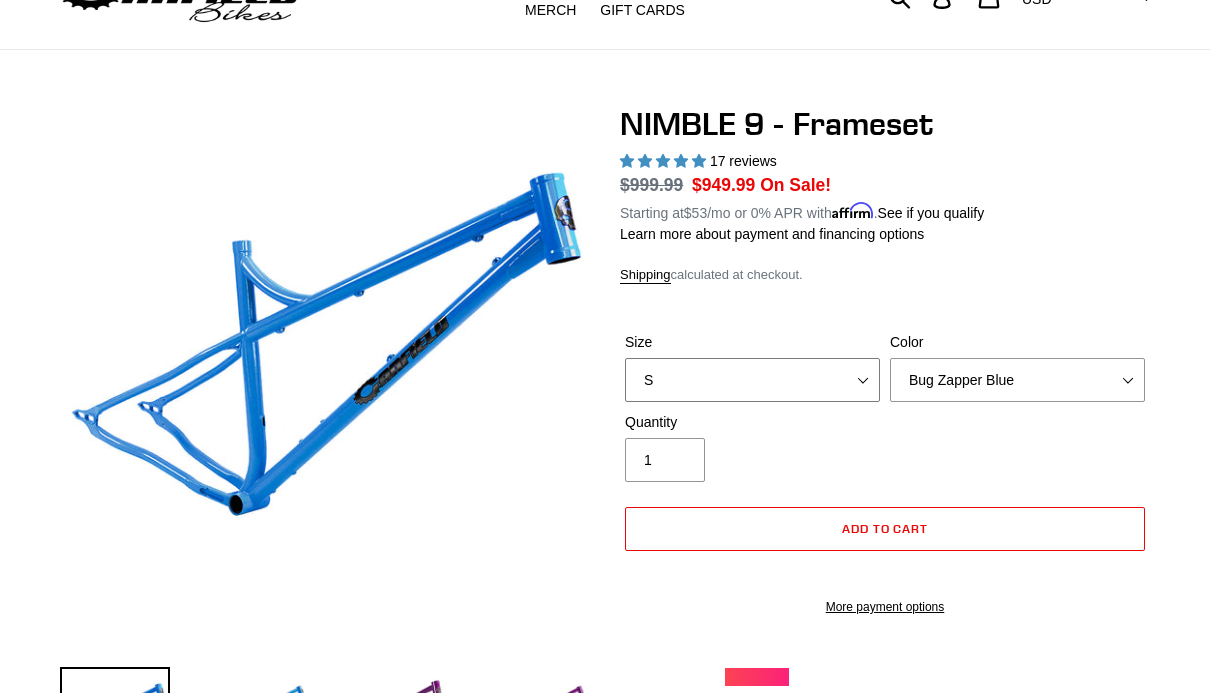 select on "M" 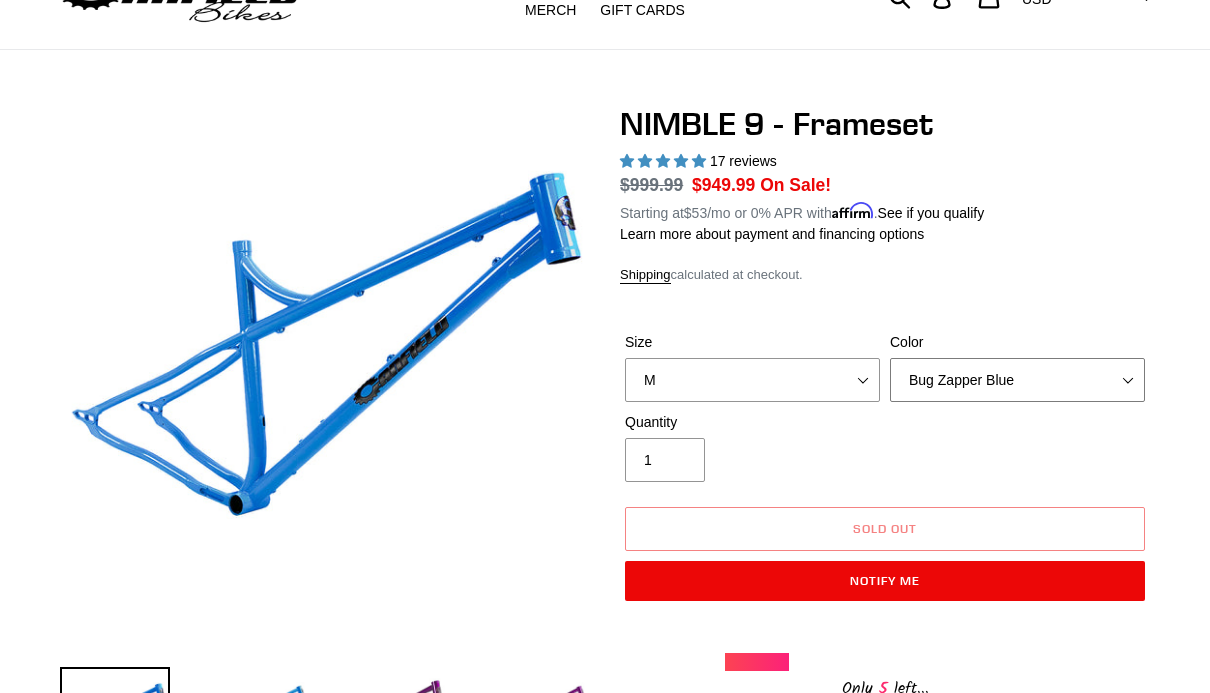 click on "Bug Zapper Blue
Purple Haze -Sold Out
Galaxy Black" at bounding box center [1017, 380] 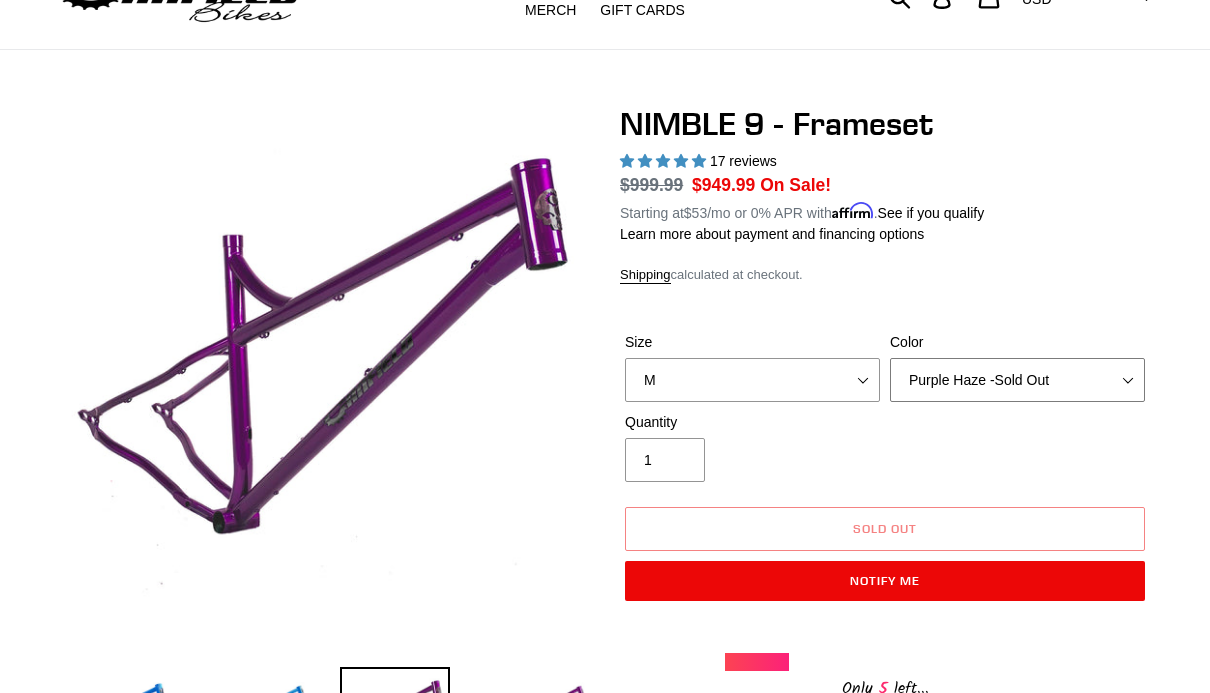 click on "Bug Zapper Blue
Purple Haze -Sold Out
Galaxy Black" at bounding box center (1017, 380) 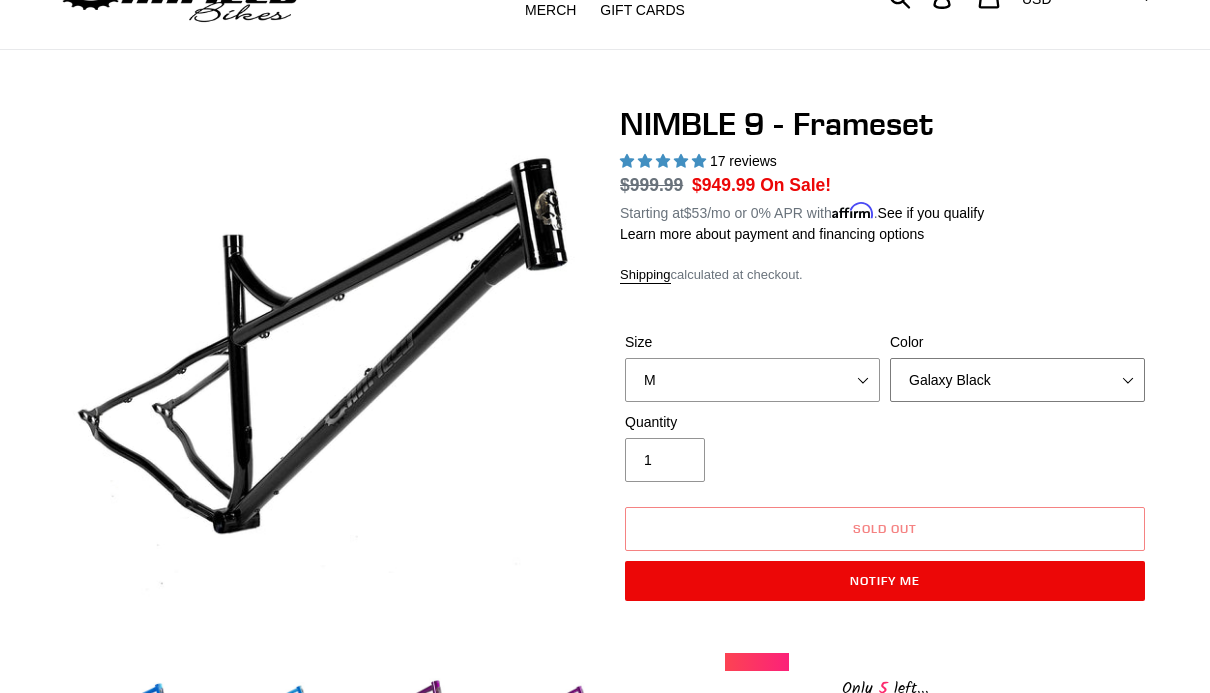 click on "Bug Zapper Blue
Purple Haze -Sold Out
Galaxy Black" at bounding box center [1017, 380] 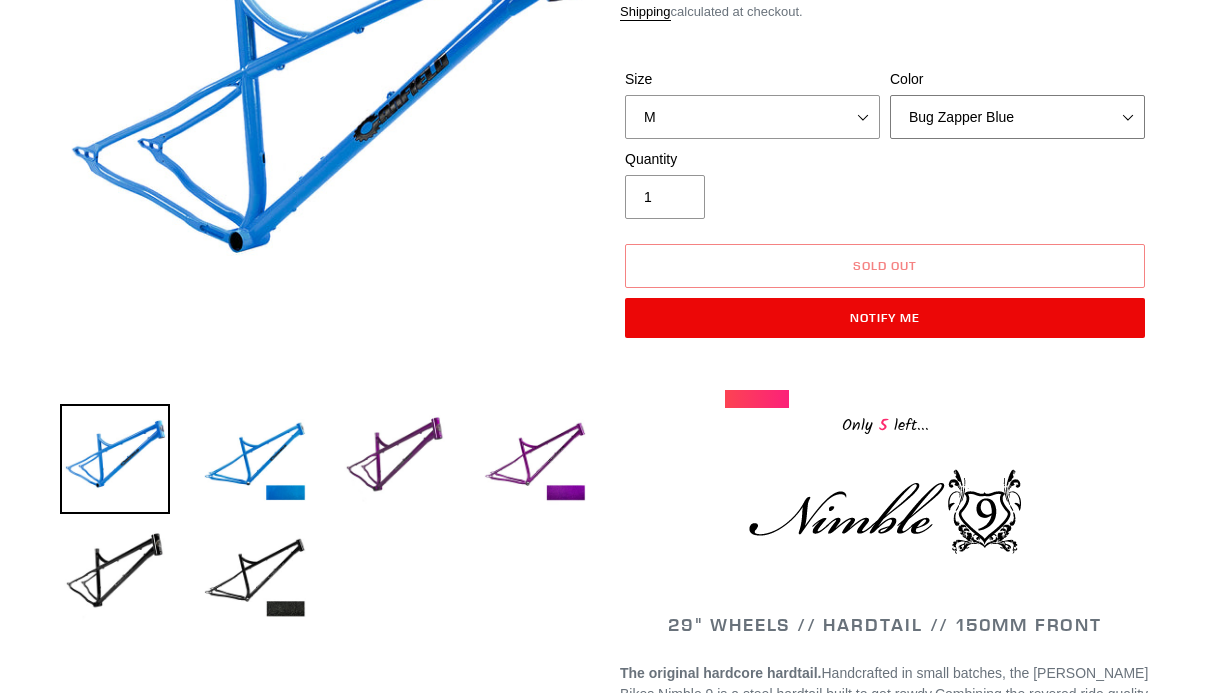 scroll, scrollTop: 0, scrollLeft: 0, axis: both 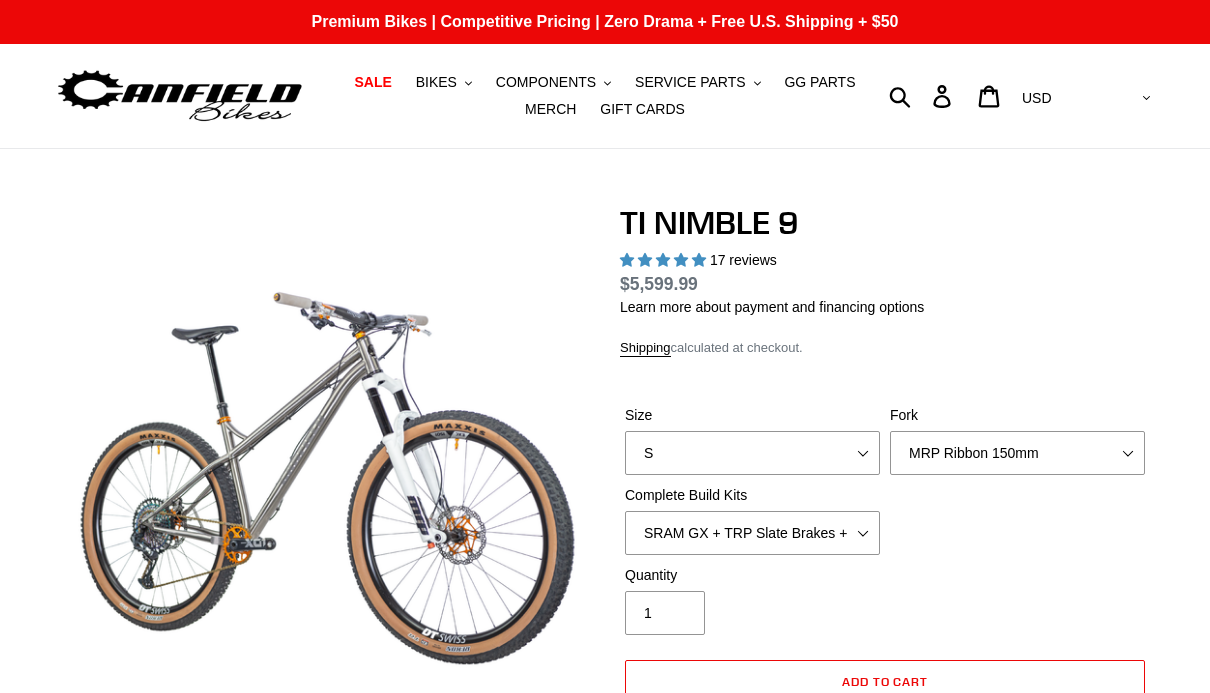 select on "highest-rating" 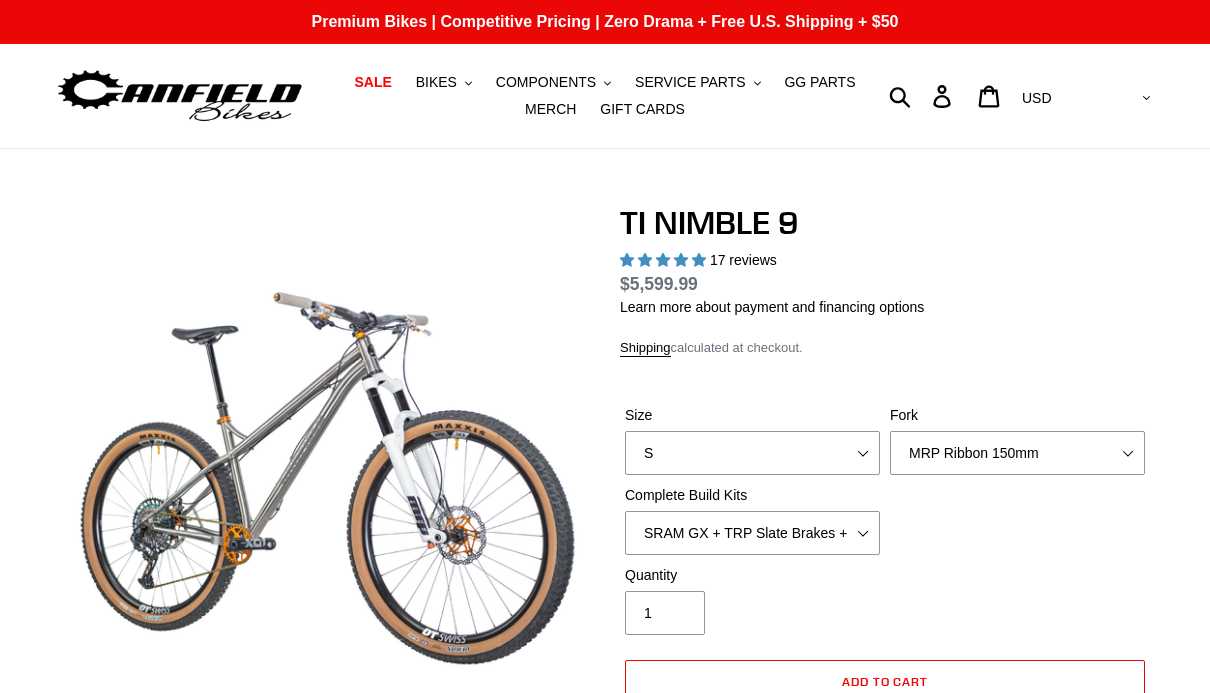 scroll, scrollTop: 0, scrollLeft: 0, axis: both 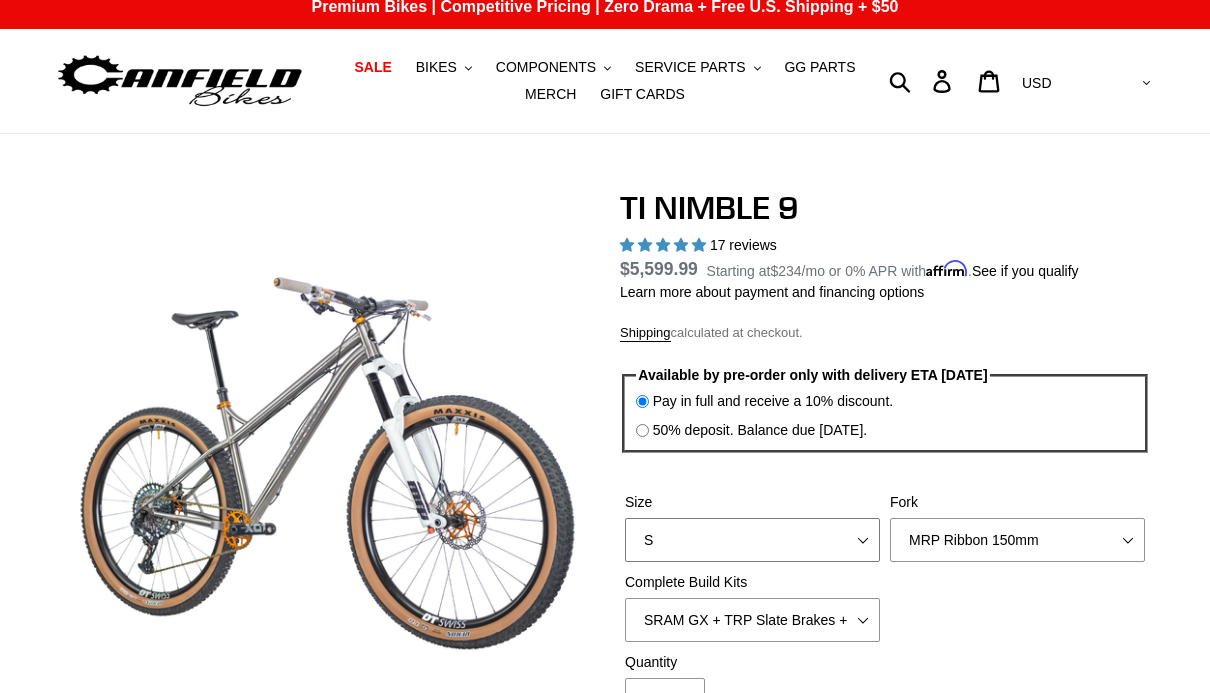 click on "S
M
L
XL / XXL (Specify at checkout)" at bounding box center [752, 540] 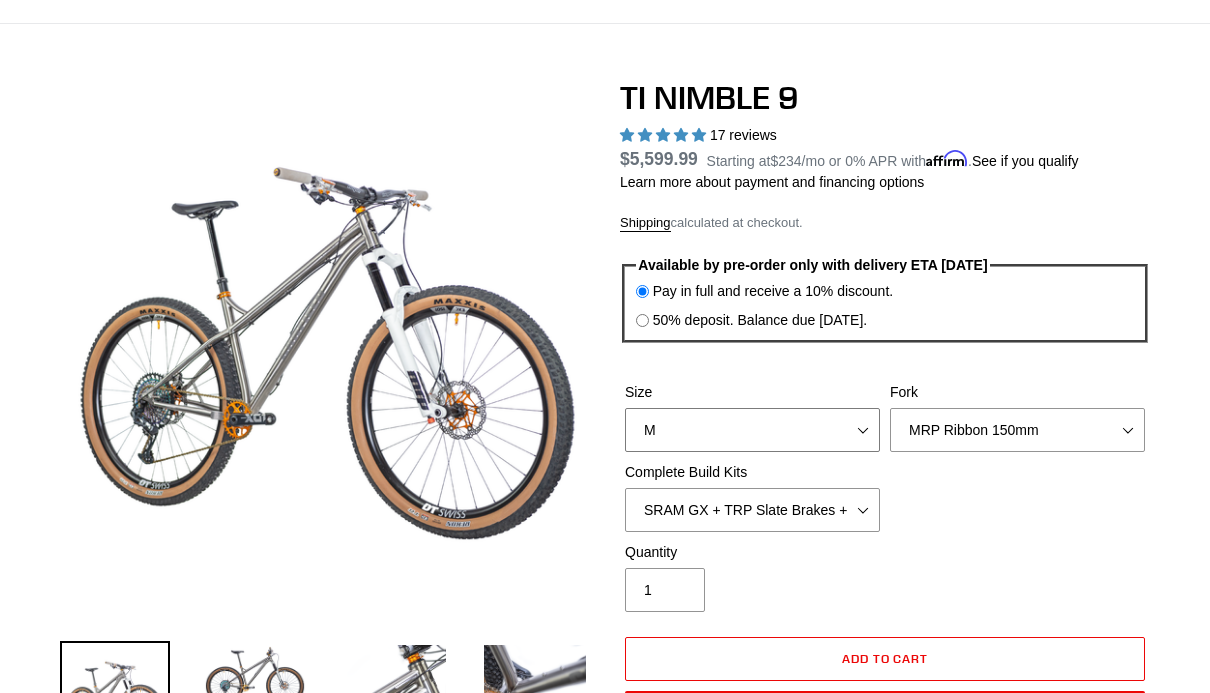 scroll, scrollTop: 131, scrollLeft: 0, axis: vertical 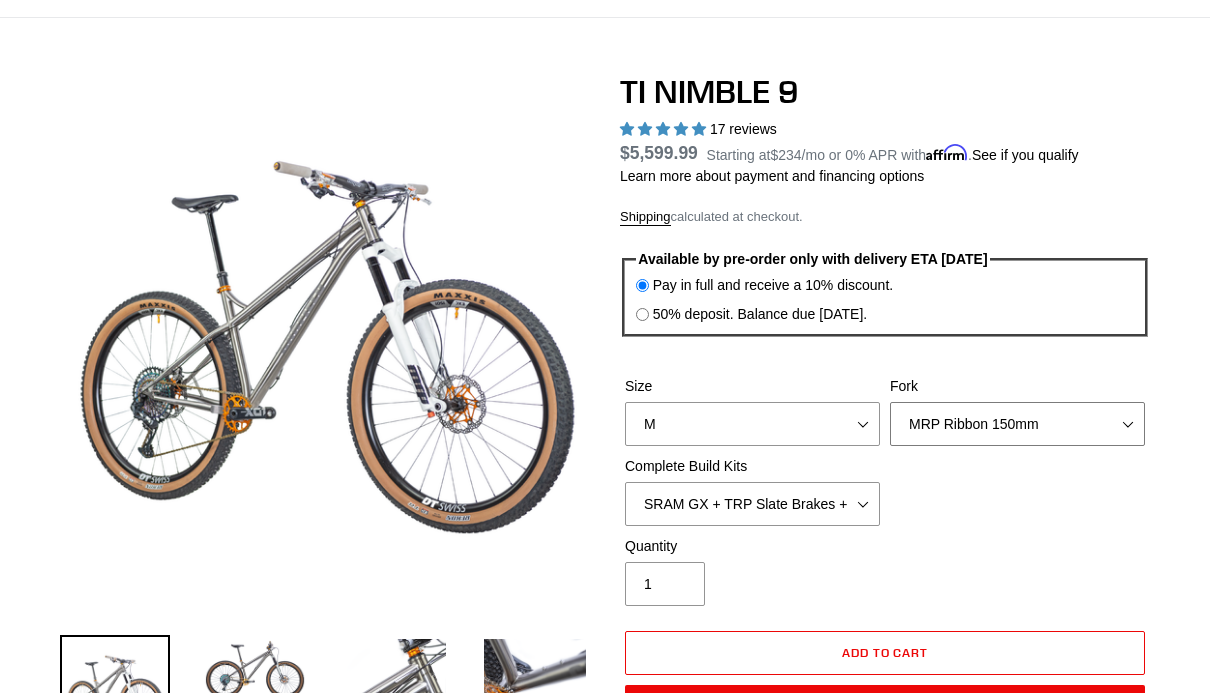 click on "MRP Ribbon 150mm
RockShox Lyrik 150mm
Fox Factory 36 150mm
Cane Creek Helm 150mm
Fork - None" at bounding box center (1017, 424) 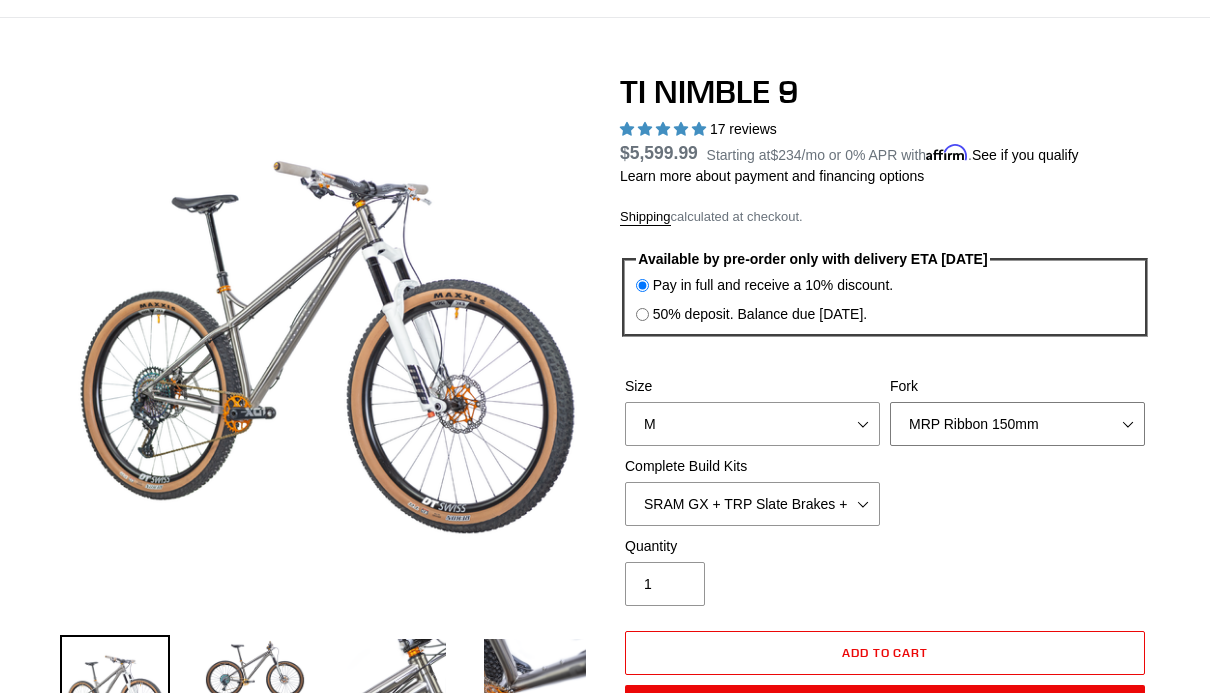 select on "Fork - None" 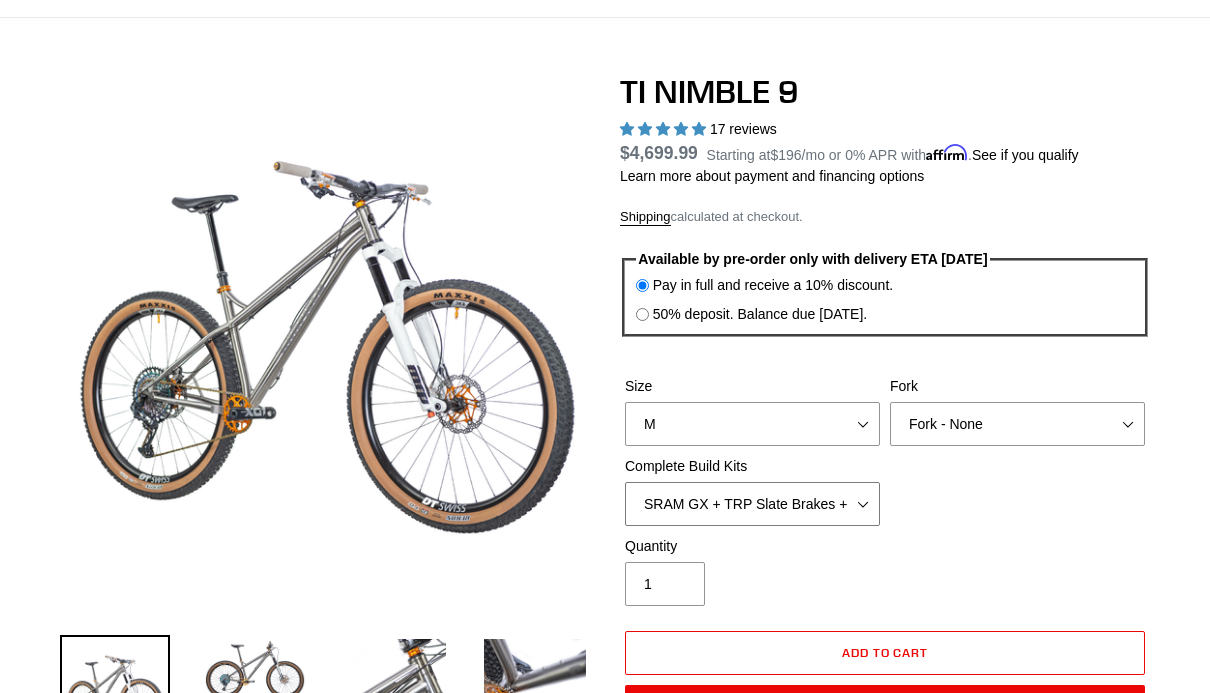 click on "SRAM GX + TRP Slate Brakes + Rotors + e13 LG-1 Wheels
SHIMANO XT + SHIMANO brakes + Rotors + e13 LG-1 Wheels
SRAM XO + Guide Brakes + Rotors + Atomik AL Wheels
SHIMANO XTR + HOPE Brakes + DT Swiss Carbon Wheels
Complete Build Kit - None (Contact us for Custom Builds)" at bounding box center (752, 504) 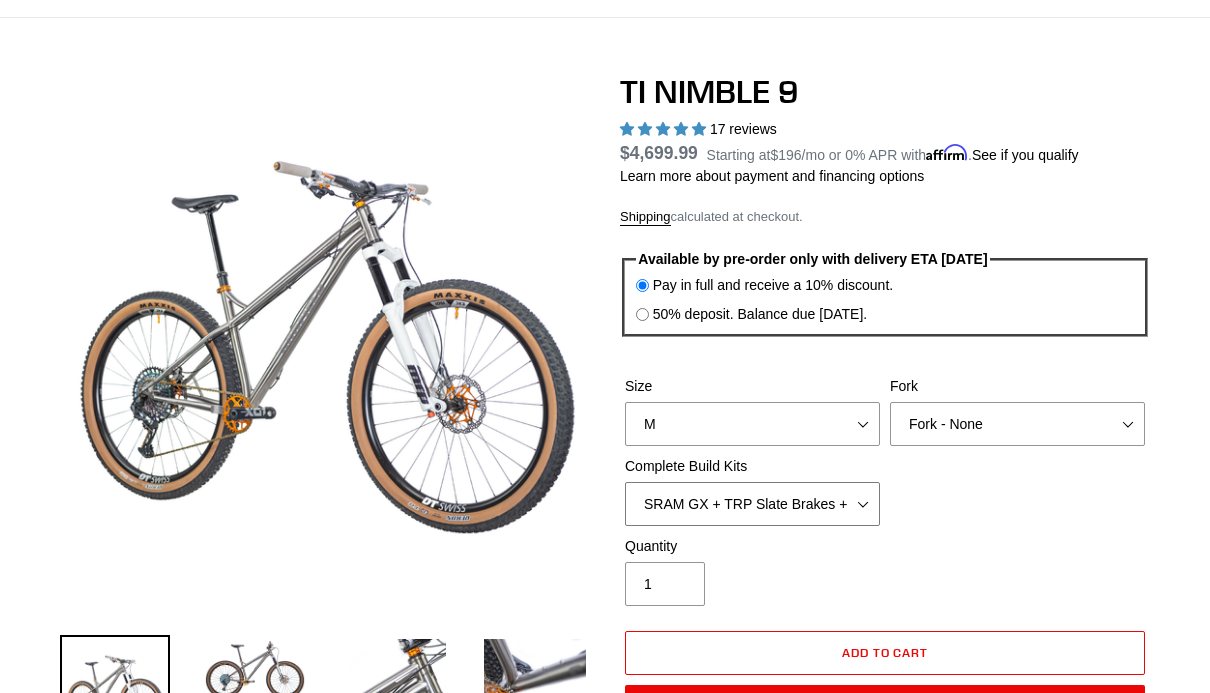 select on "Complete Build Kit - None (Contact us for Custom Builds)" 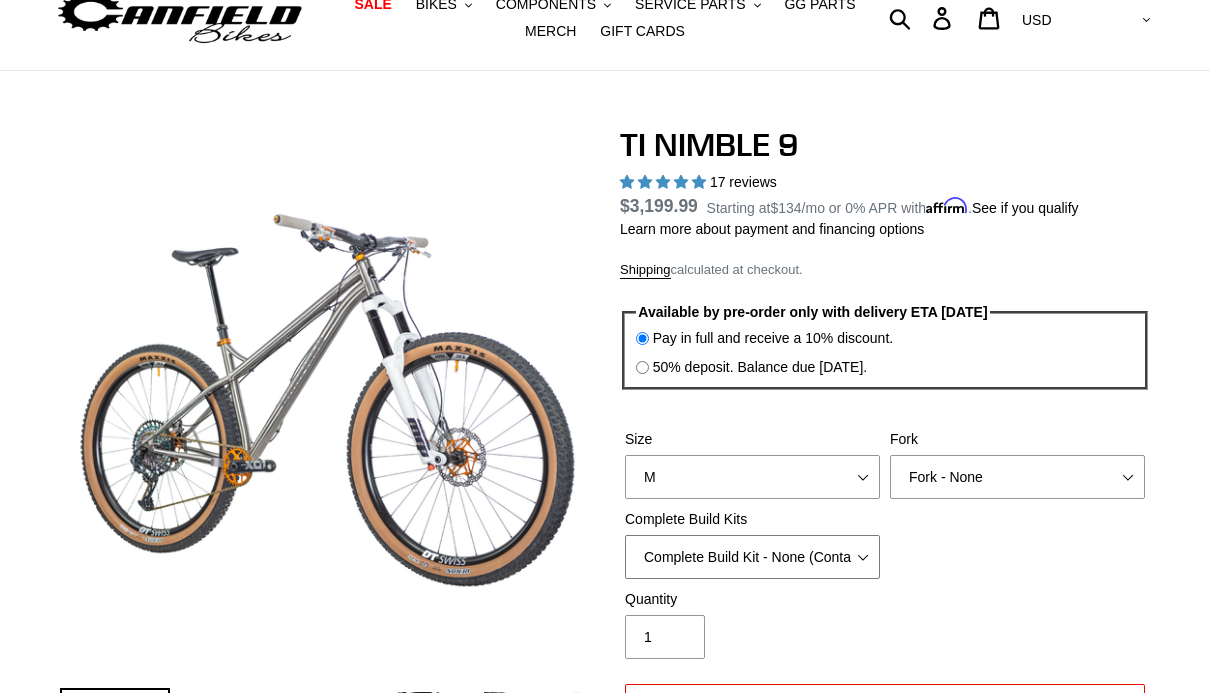 scroll, scrollTop: 0, scrollLeft: 0, axis: both 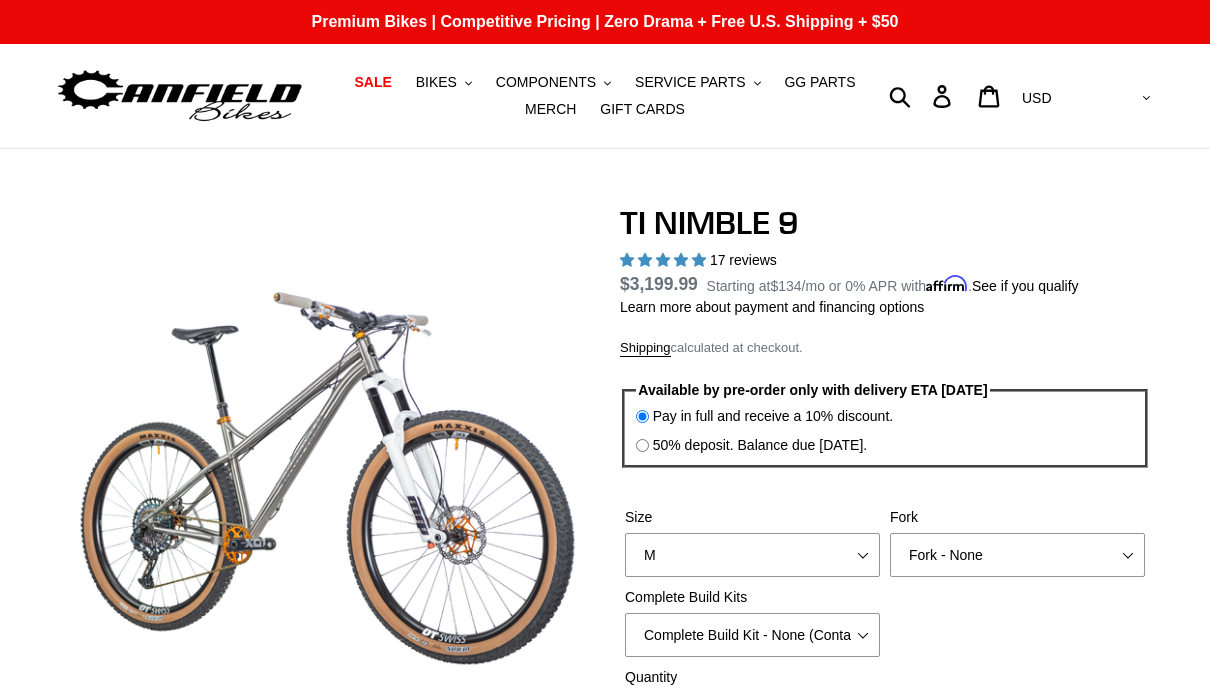 click on "BIKES" at bounding box center (436, 82) 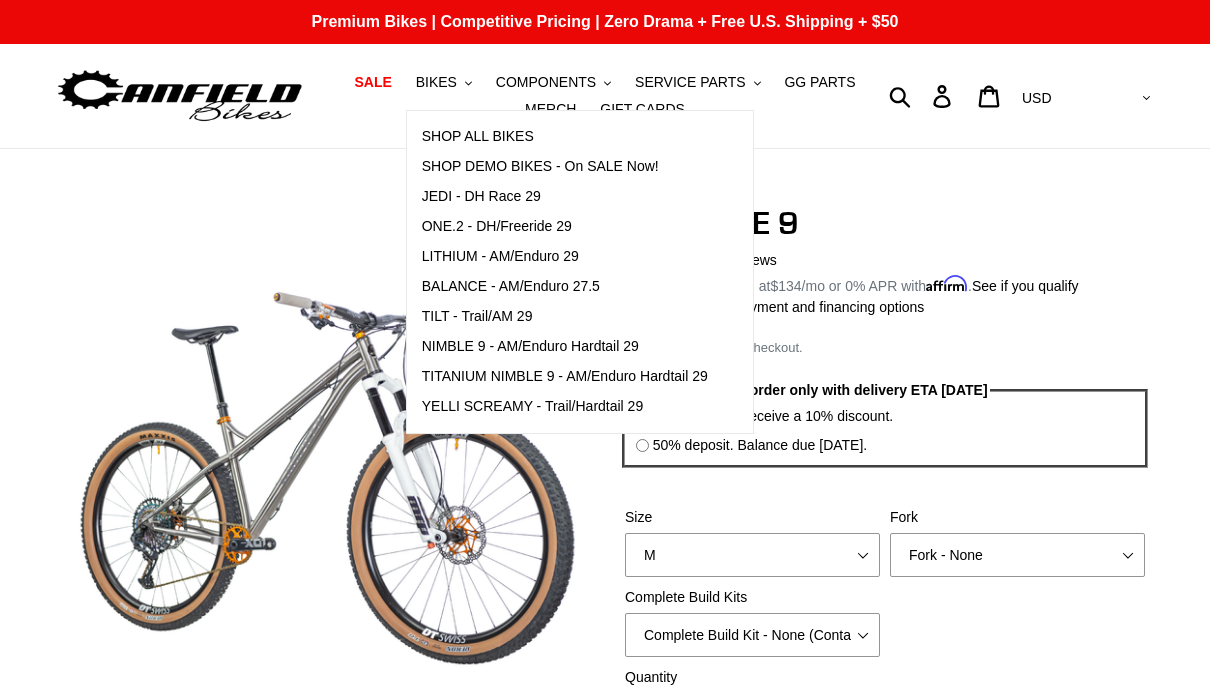 click on "NIMBLE 9 - AM/Enduro Hardtail 29" at bounding box center (530, 346) 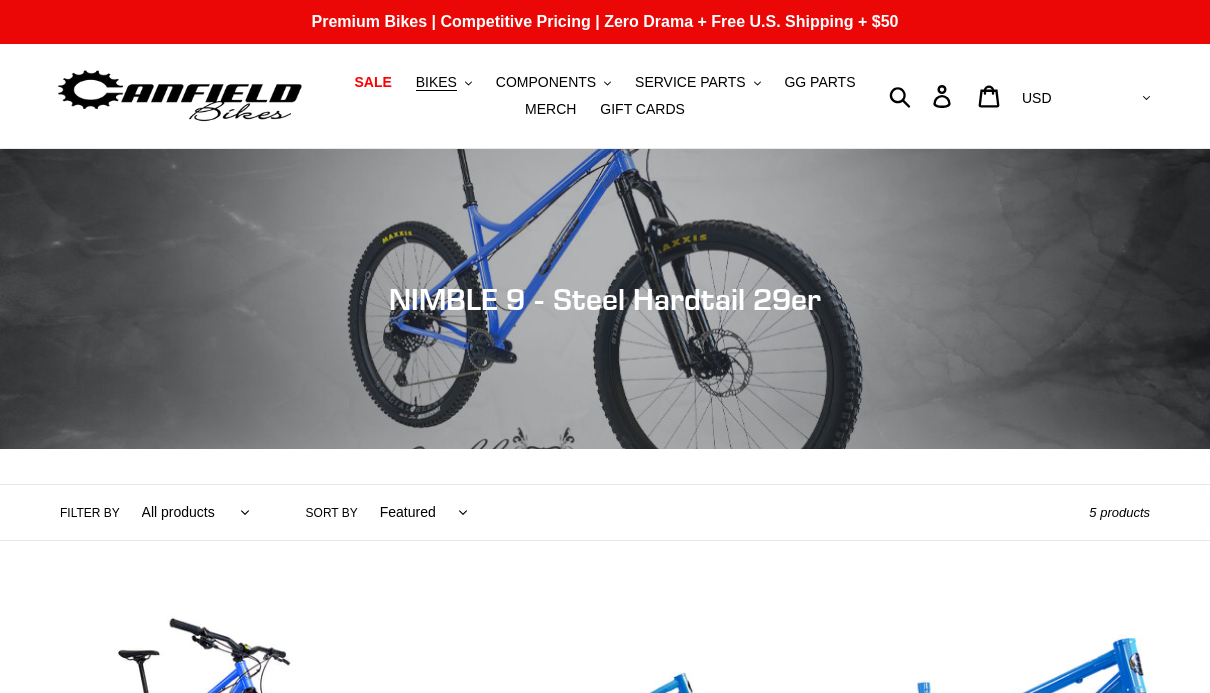 scroll, scrollTop: 0, scrollLeft: 0, axis: both 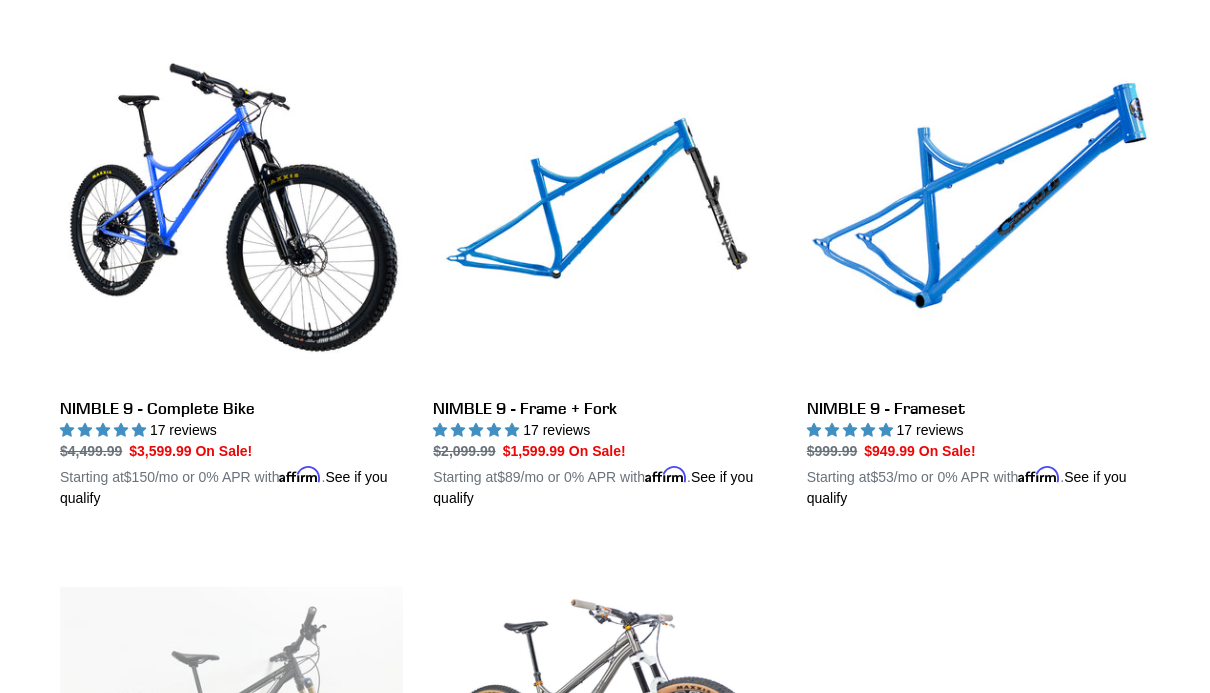 click on "NIMBLE 9 - Frame + Fork" at bounding box center [604, 275] 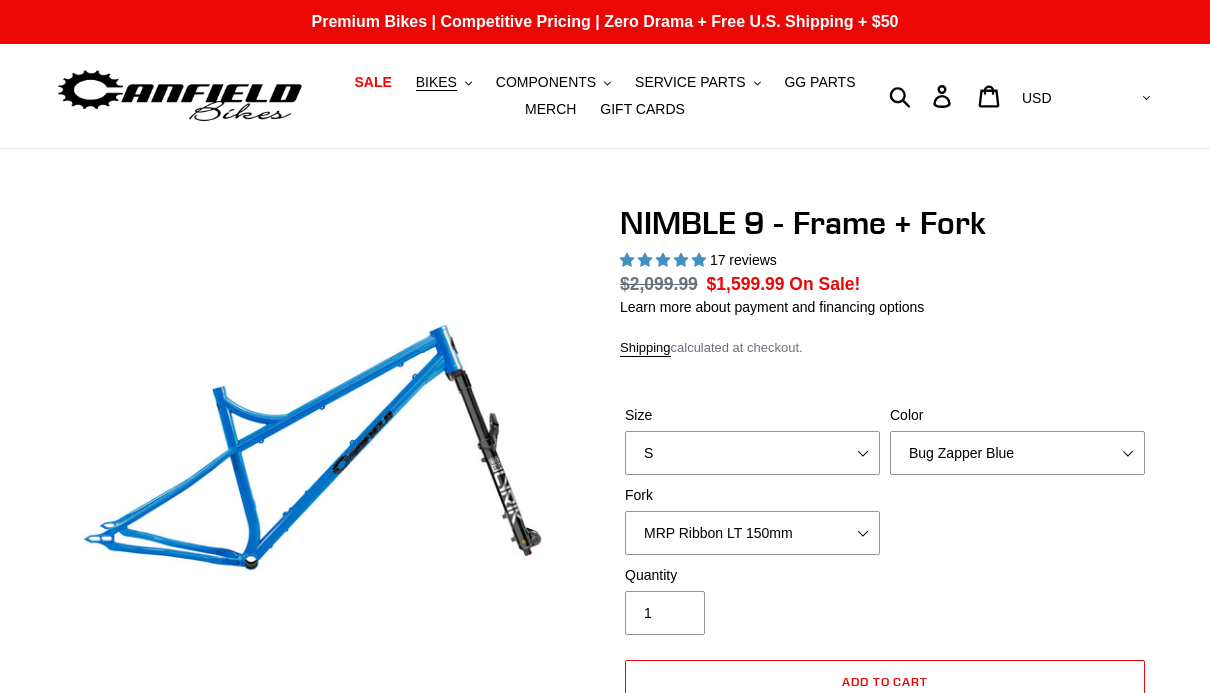 select on "highest-rating" 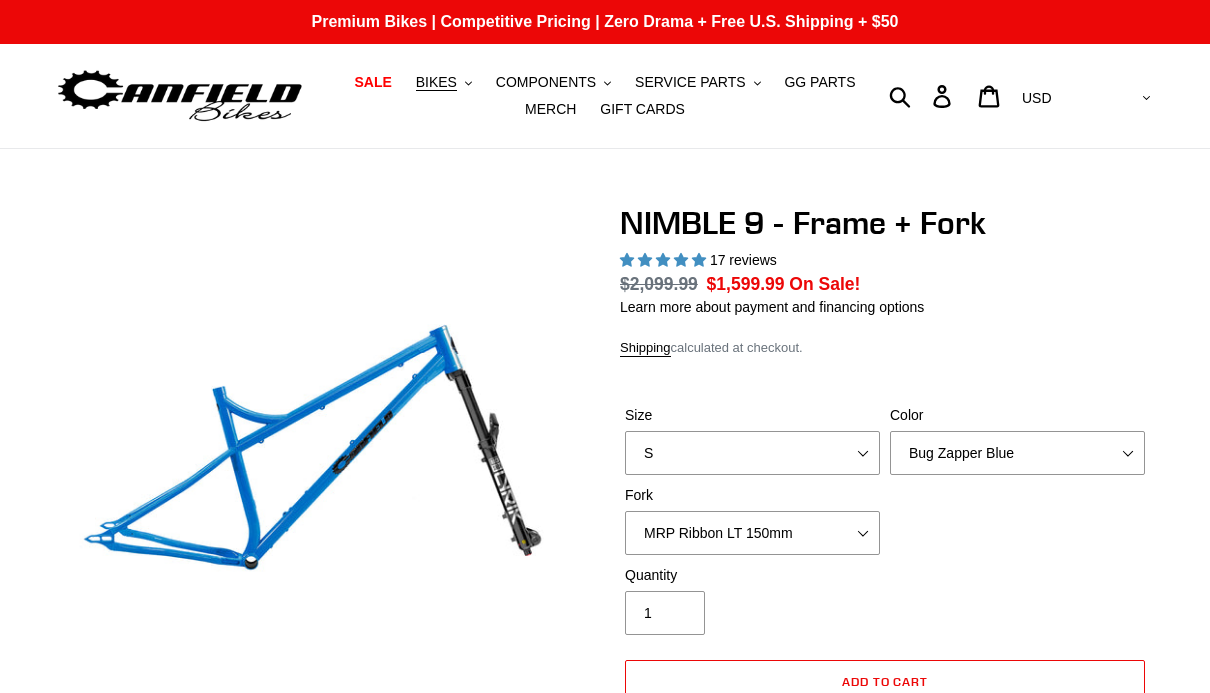 scroll, scrollTop: 0, scrollLeft: 0, axis: both 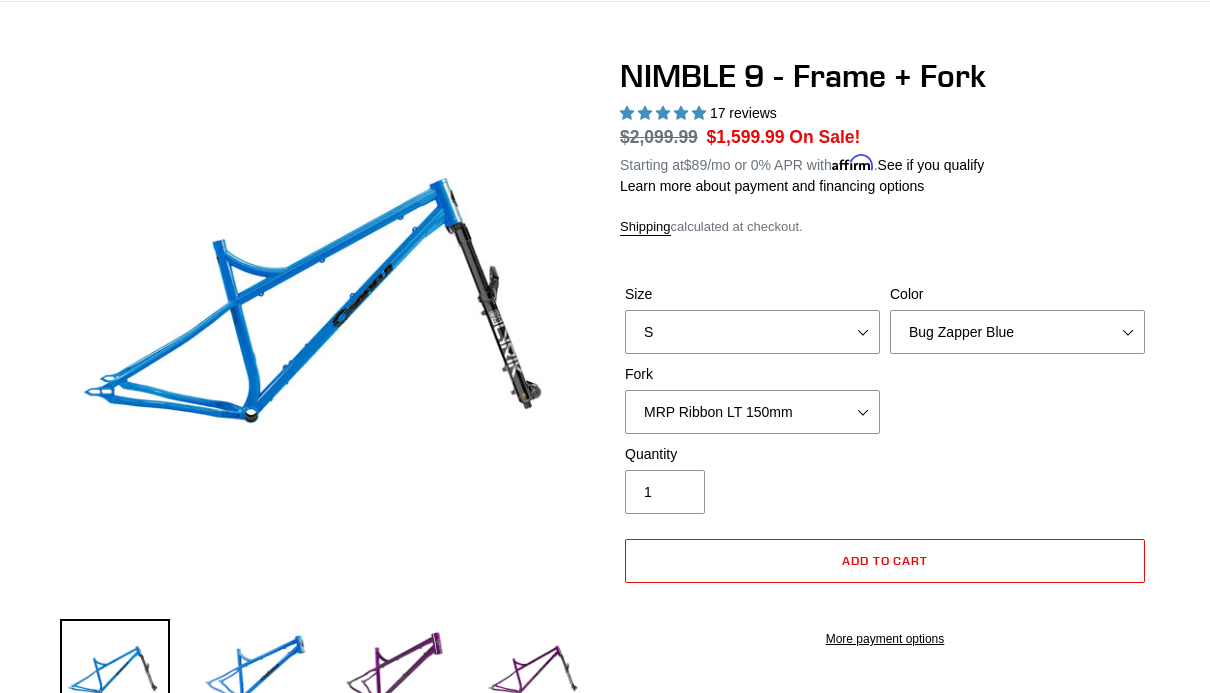 click on "Size" at bounding box center (752, 294) 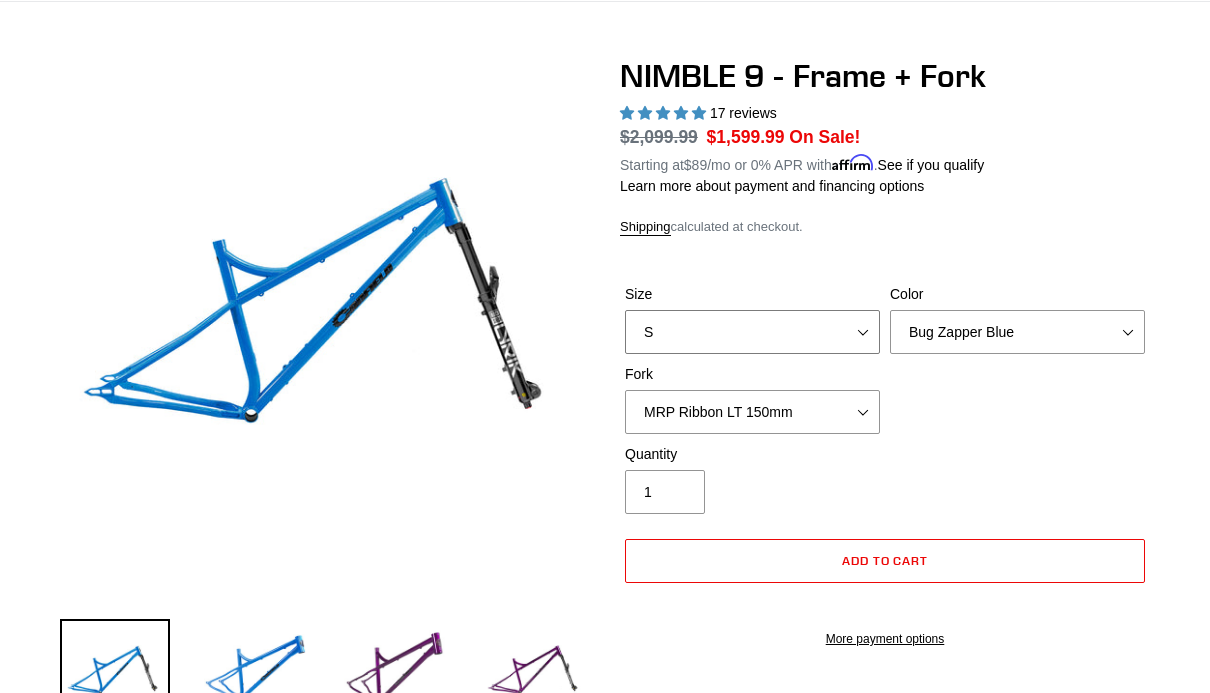 select on "M" 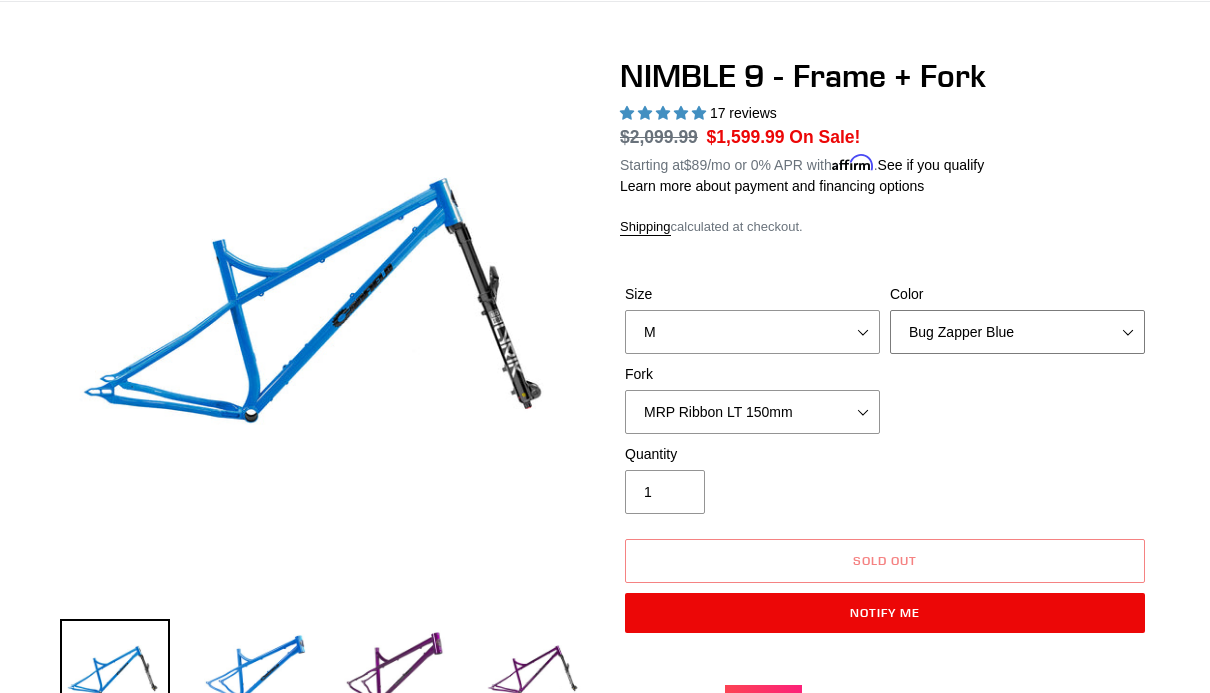 click on "Bug Zapper Blue
Purple Haze - Sold Out
Galaxy Black" at bounding box center (1017, 332) 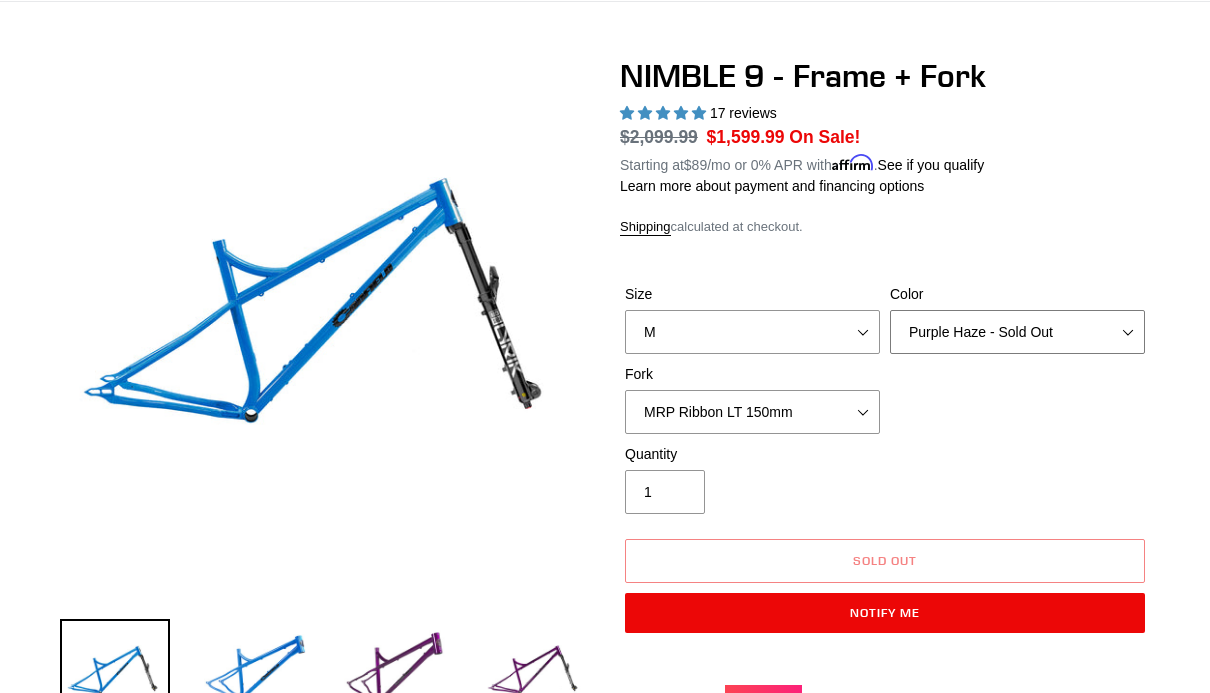 click on "Bug Zapper Blue
Purple Haze - Sold Out
Galaxy Black" at bounding box center (1017, 332) 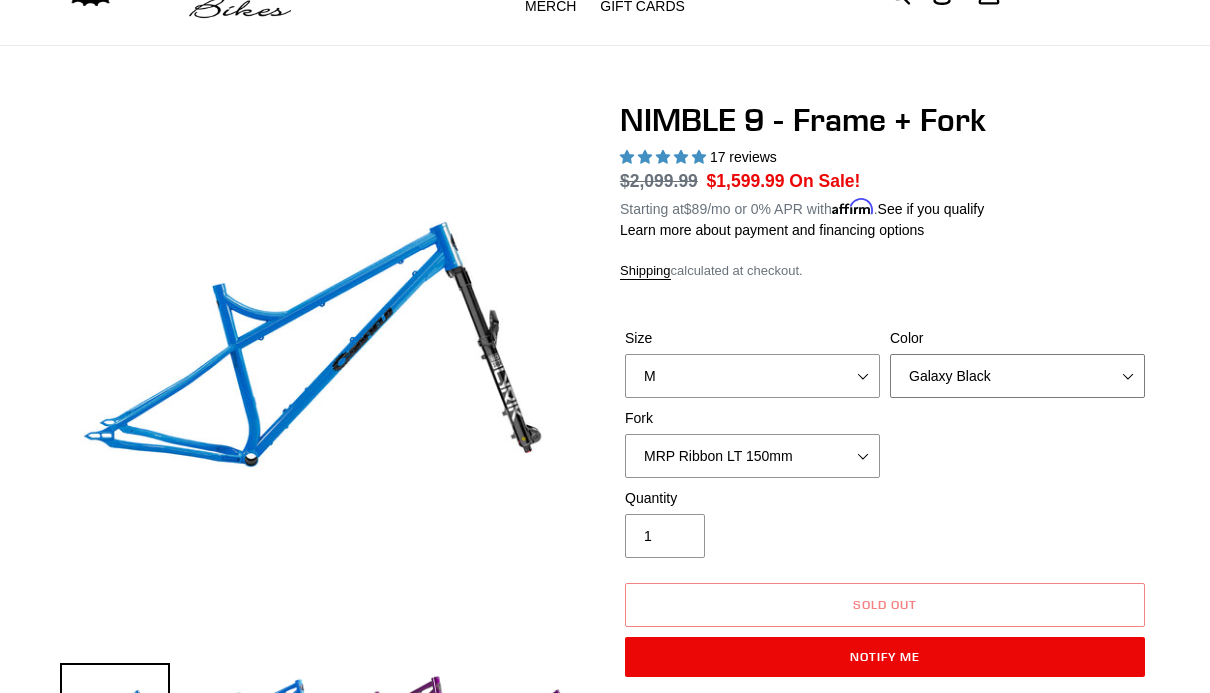 scroll, scrollTop: 0, scrollLeft: 0, axis: both 